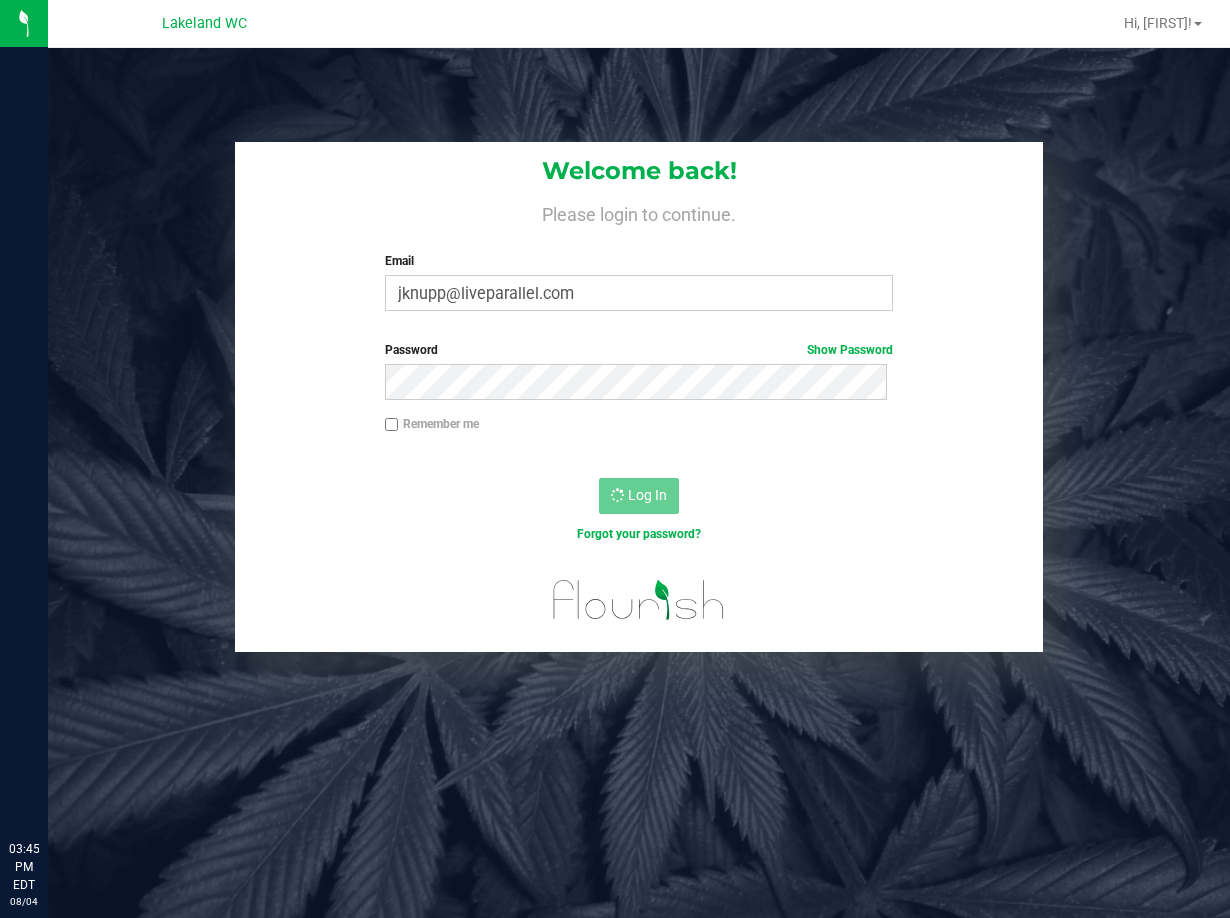scroll, scrollTop: 0, scrollLeft: 0, axis: both 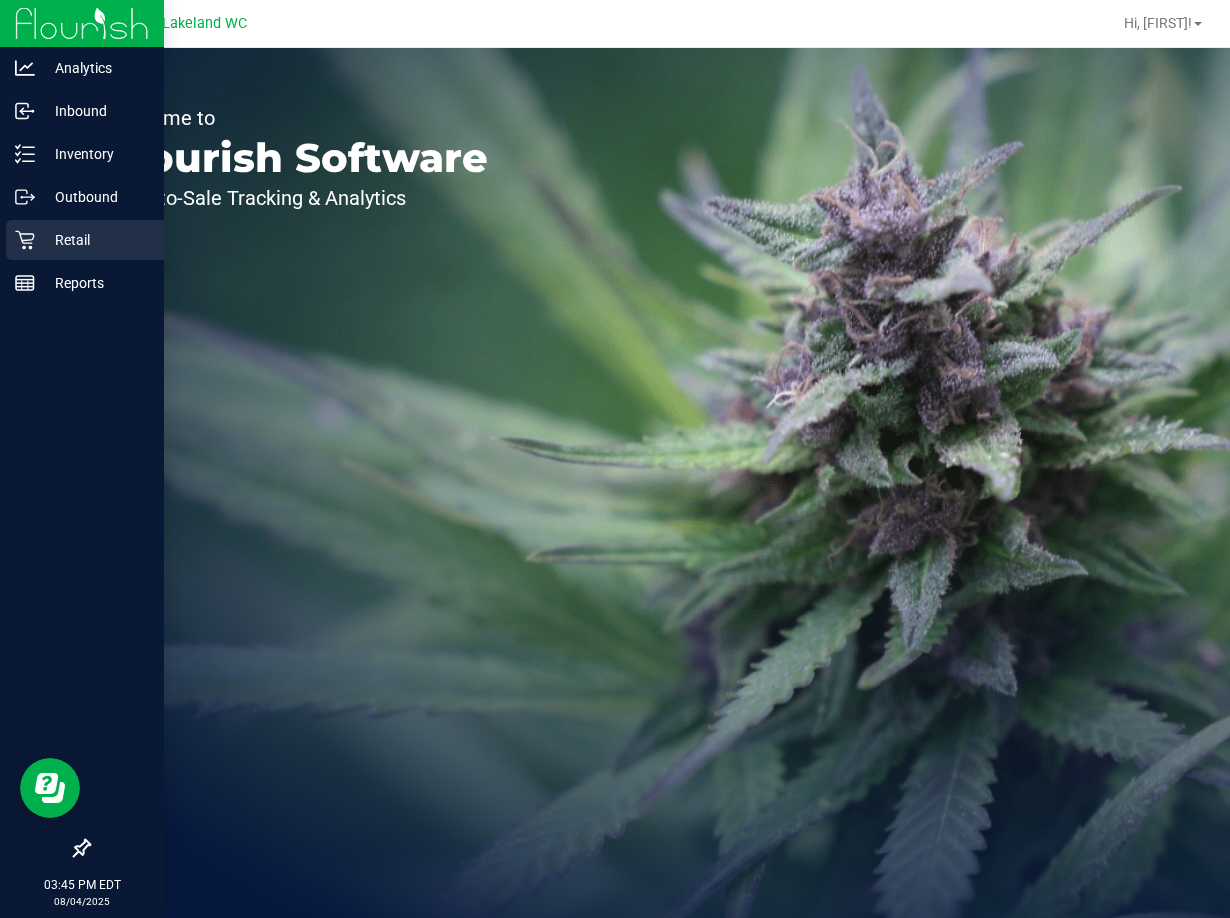 click 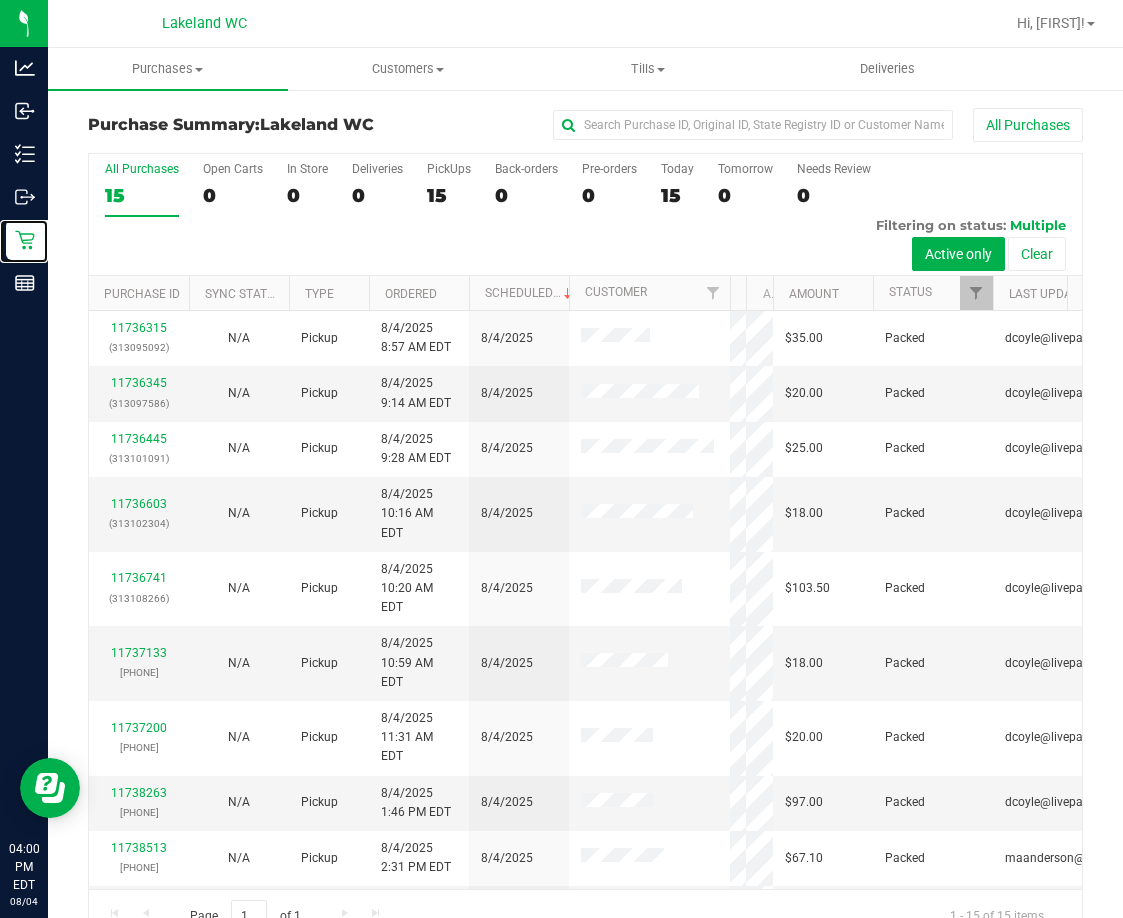 drag, startPoint x: 590, startPoint y: 292, endPoint x: 736, endPoint y: 292, distance: 146 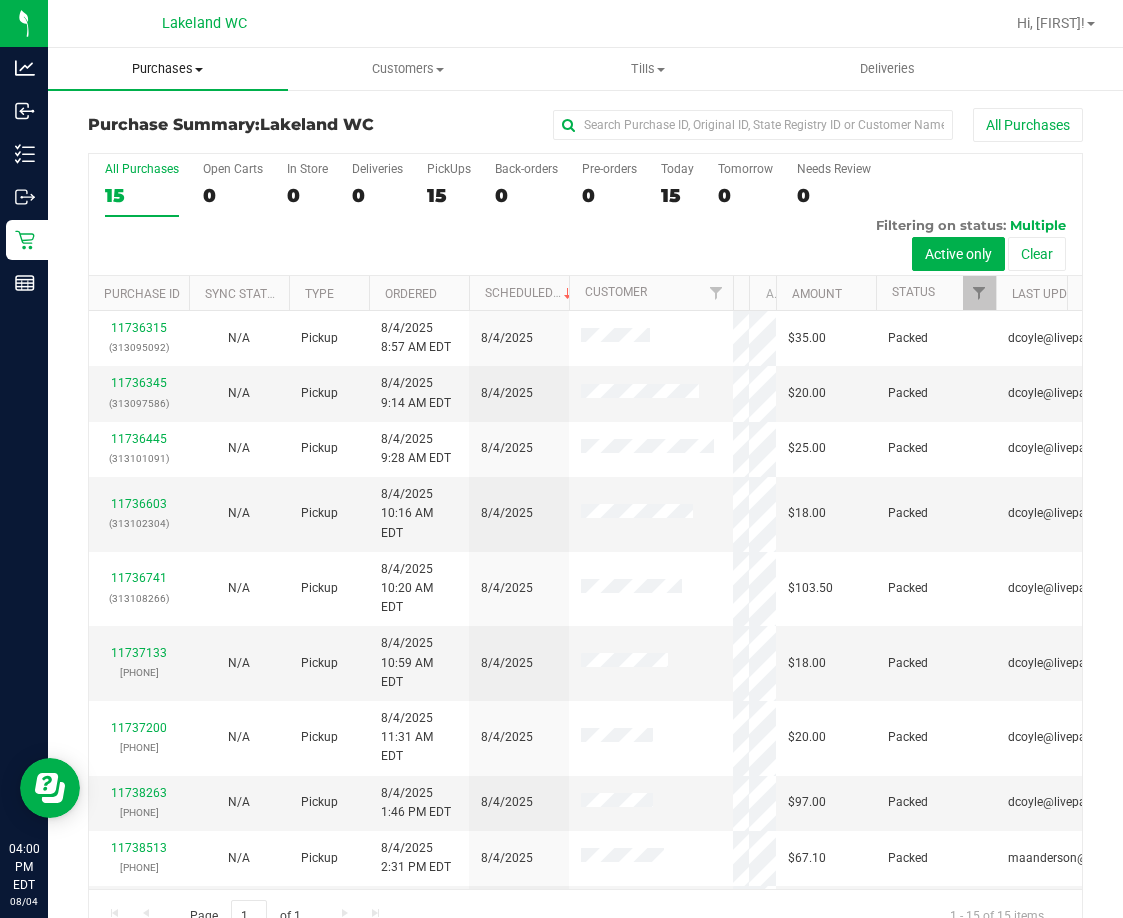 click on "Purchases" at bounding box center (168, 69) 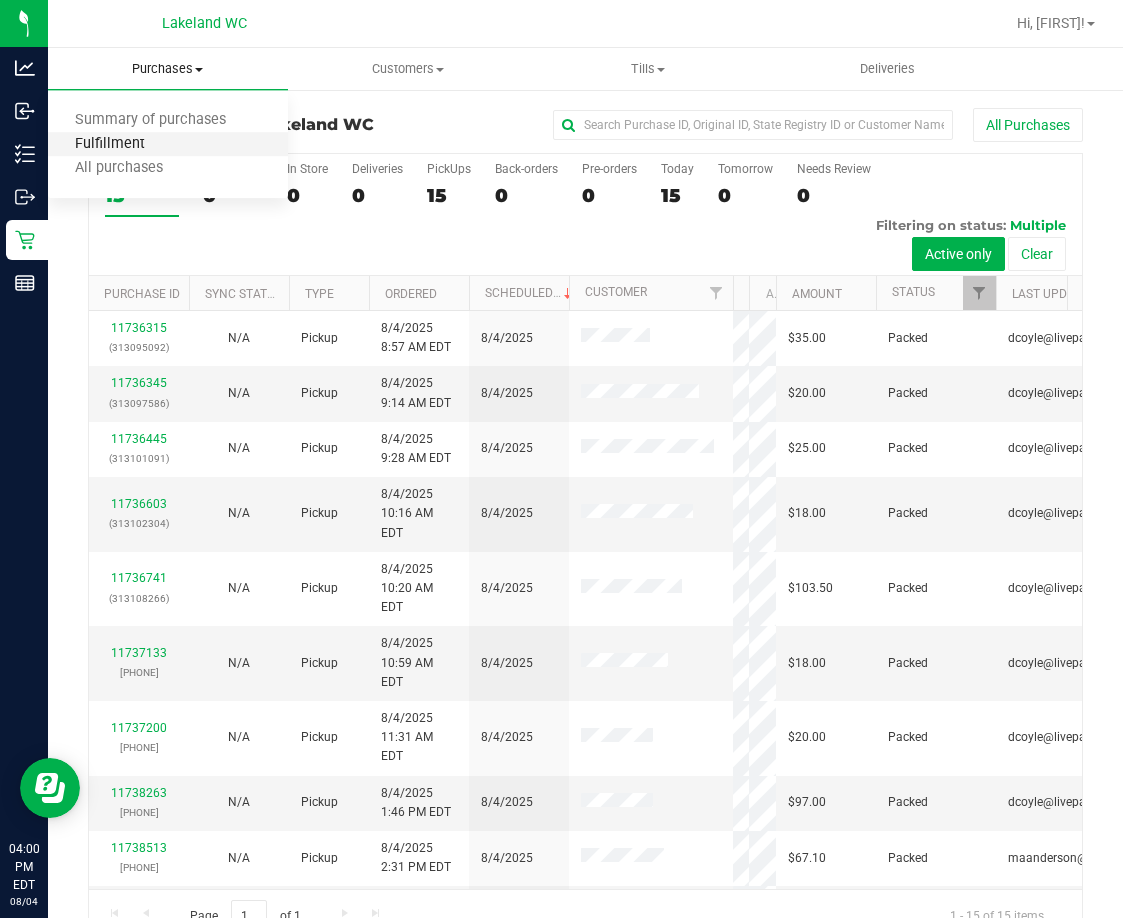 click on "Fulfillment" at bounding box center [110, 144] 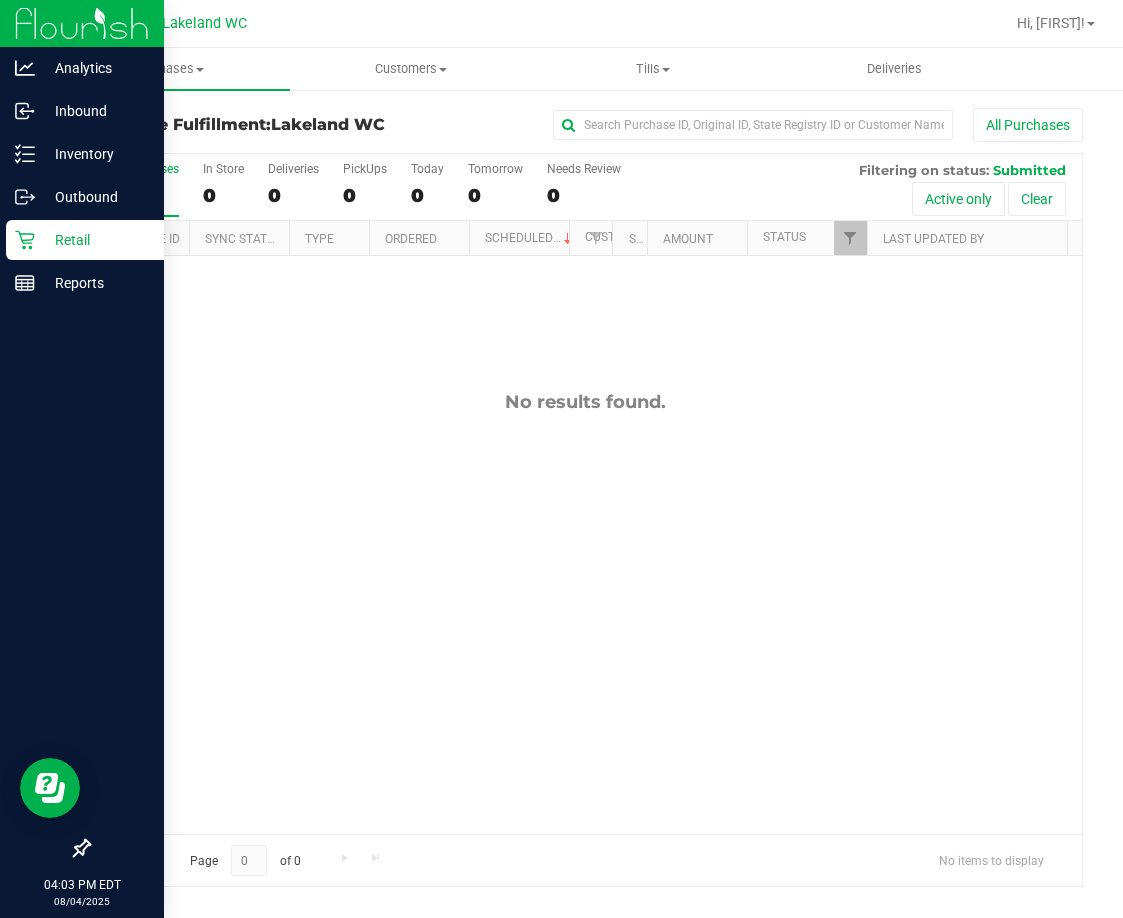 click on "Retail" at bounding box center (95, 240) 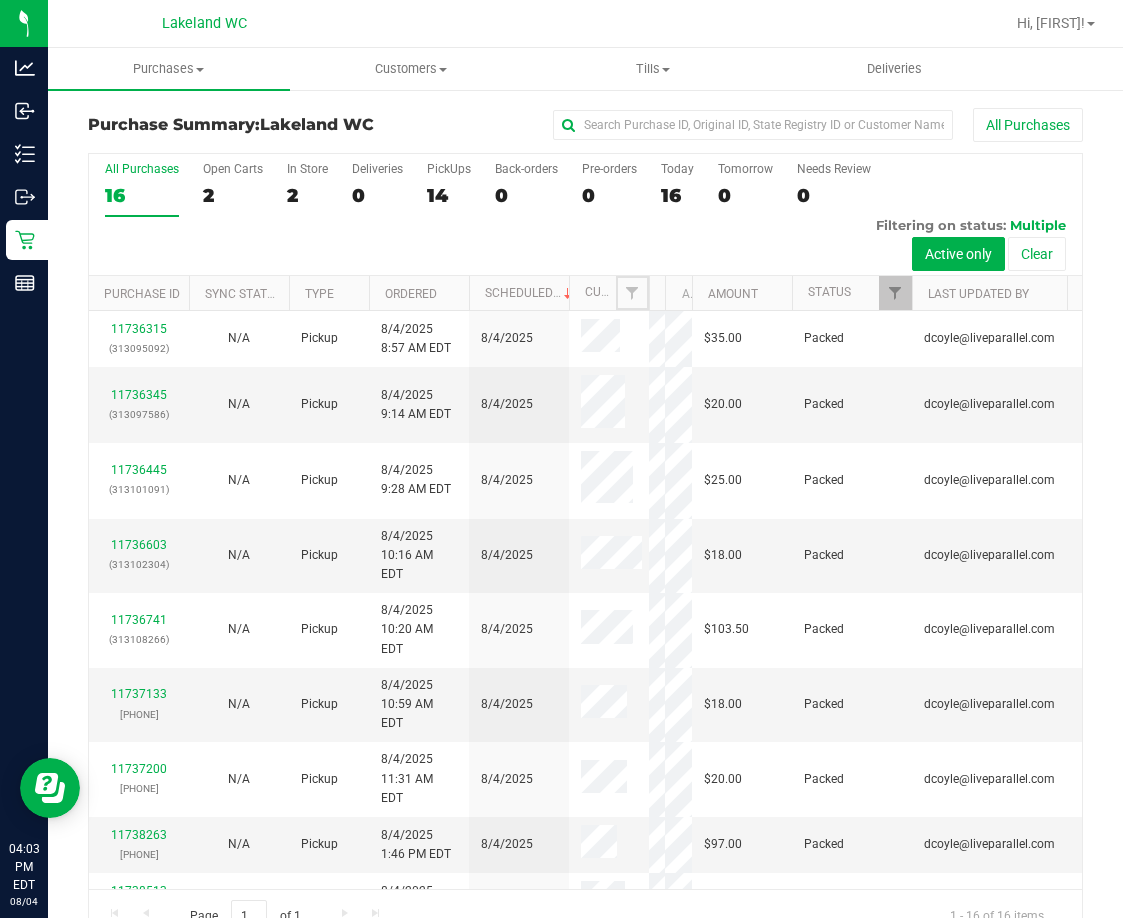 drag, startPoint x: 593, startPoint y: 283, endPoint x: 655, endPoint y: 286, distance: 62.072536 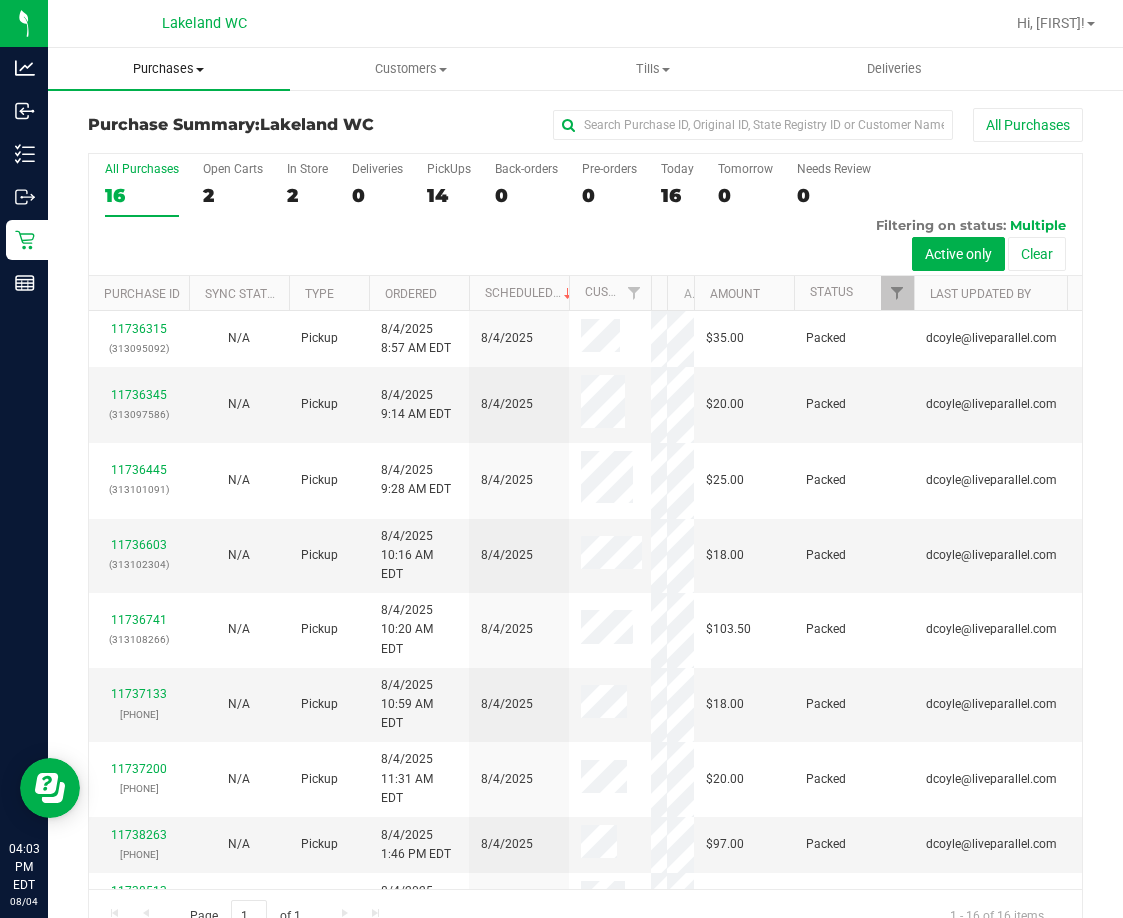 click on "Purchases" at bounding box center (169, 69) 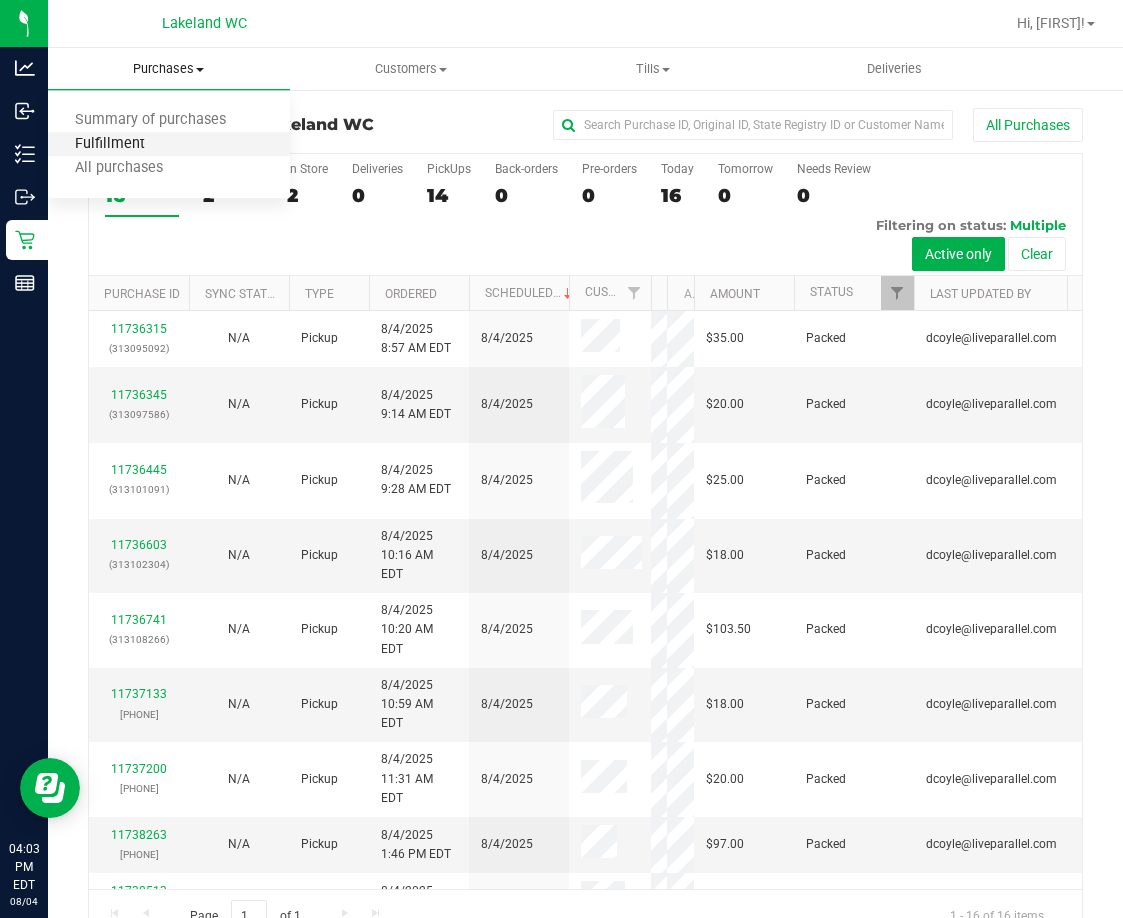 click on "Fulfillment" at bounding box center (110, 144) 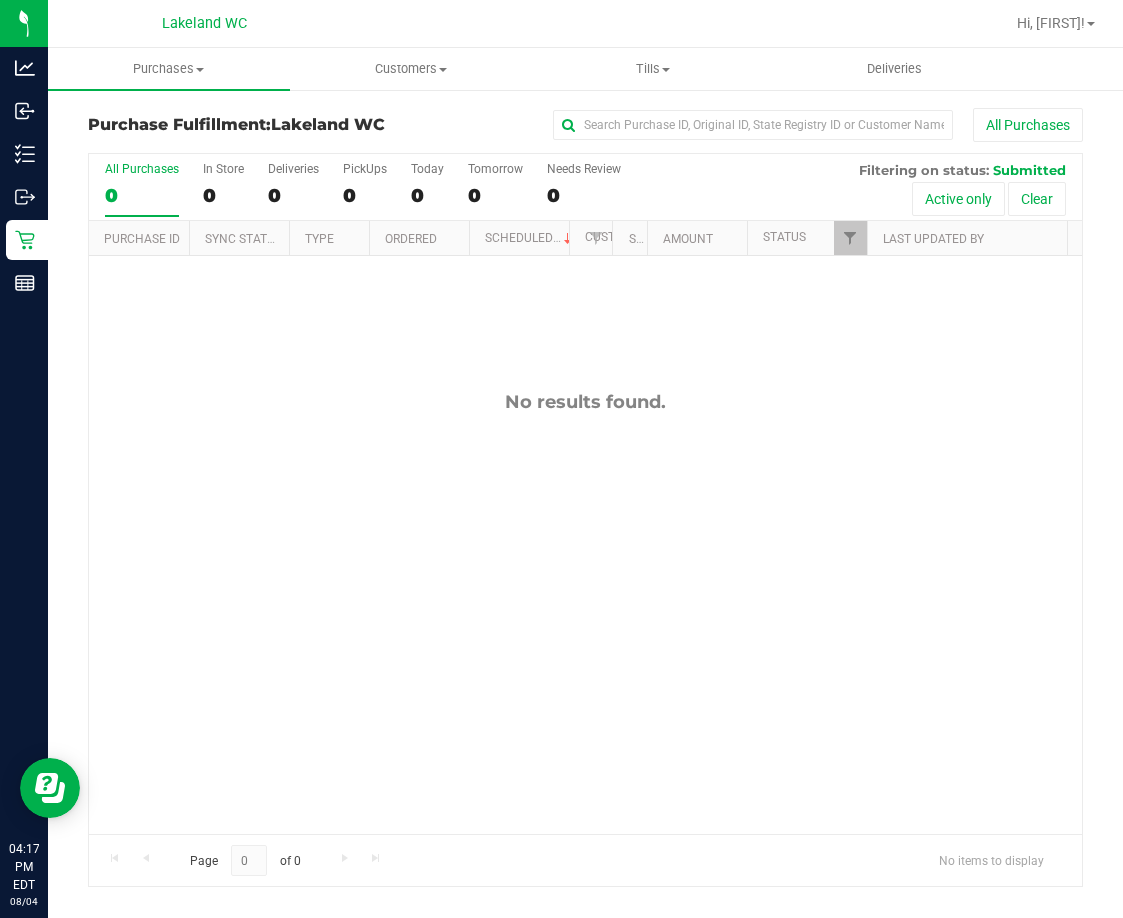 drag, startPoint x: 618, startPoint y: 533, endPoint x: 538, endPoint y: 305, distance: 241.6278 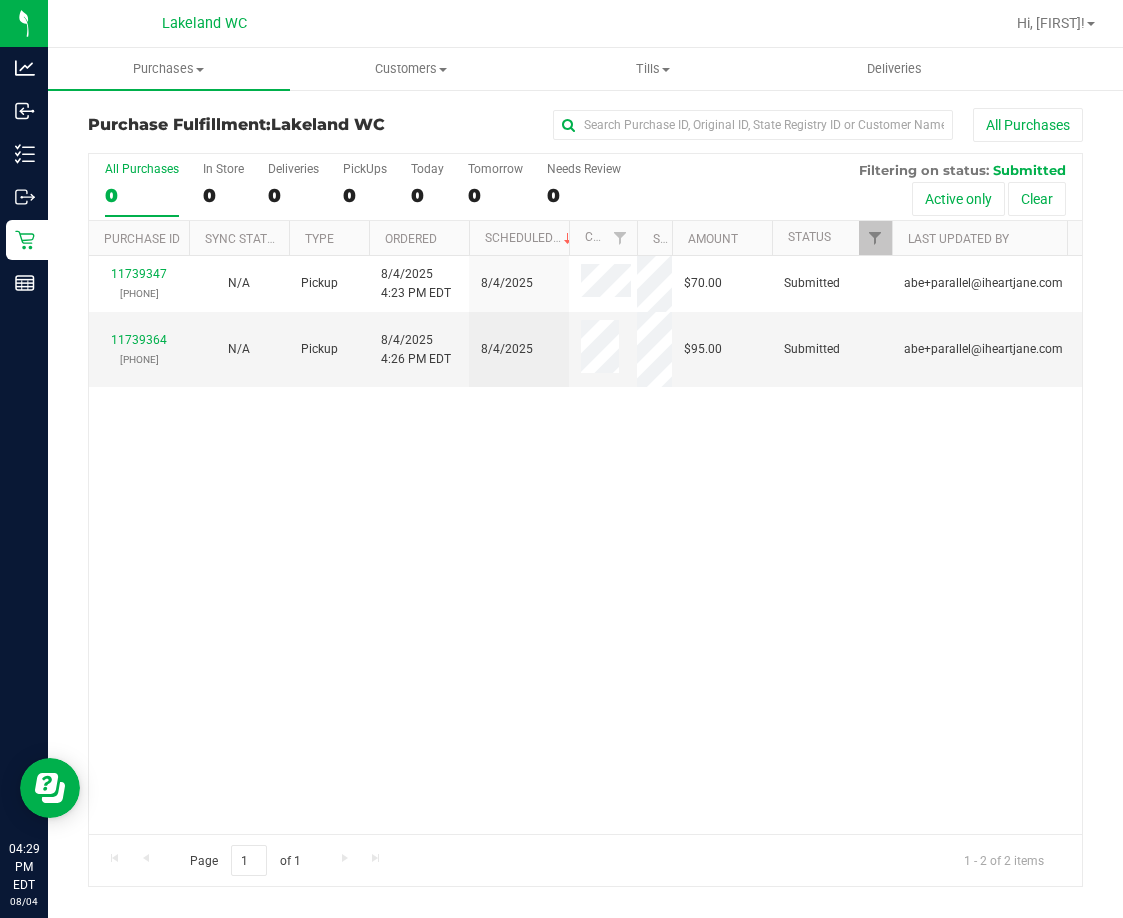 drag, startPoint x: 616, startPoint y: 245, endPoint x: 637, endPoint y: 245, distance: 21 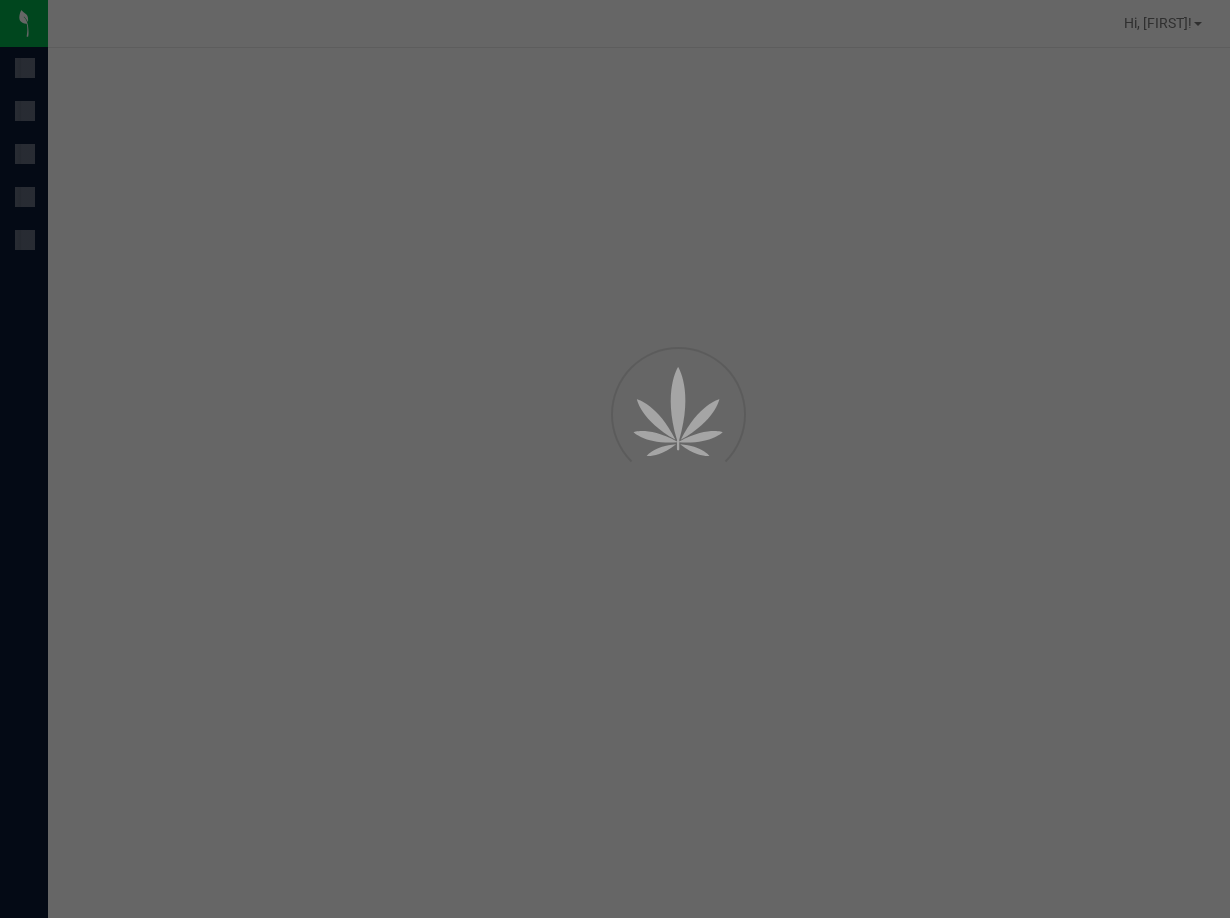 scroll, scrollTop: 0, scrollLeft: 0, axis: both 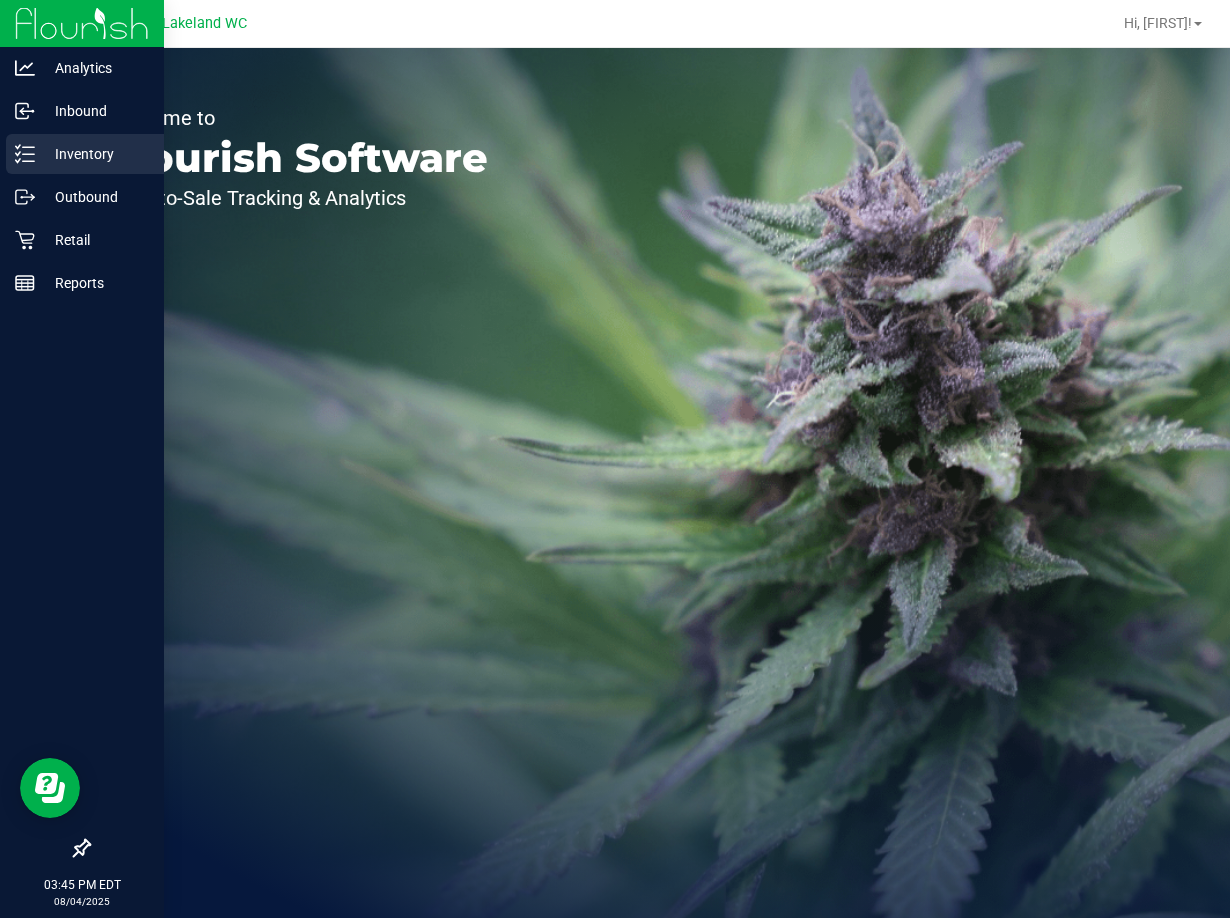 click on "Inventory" at bounding box center (95, 154) 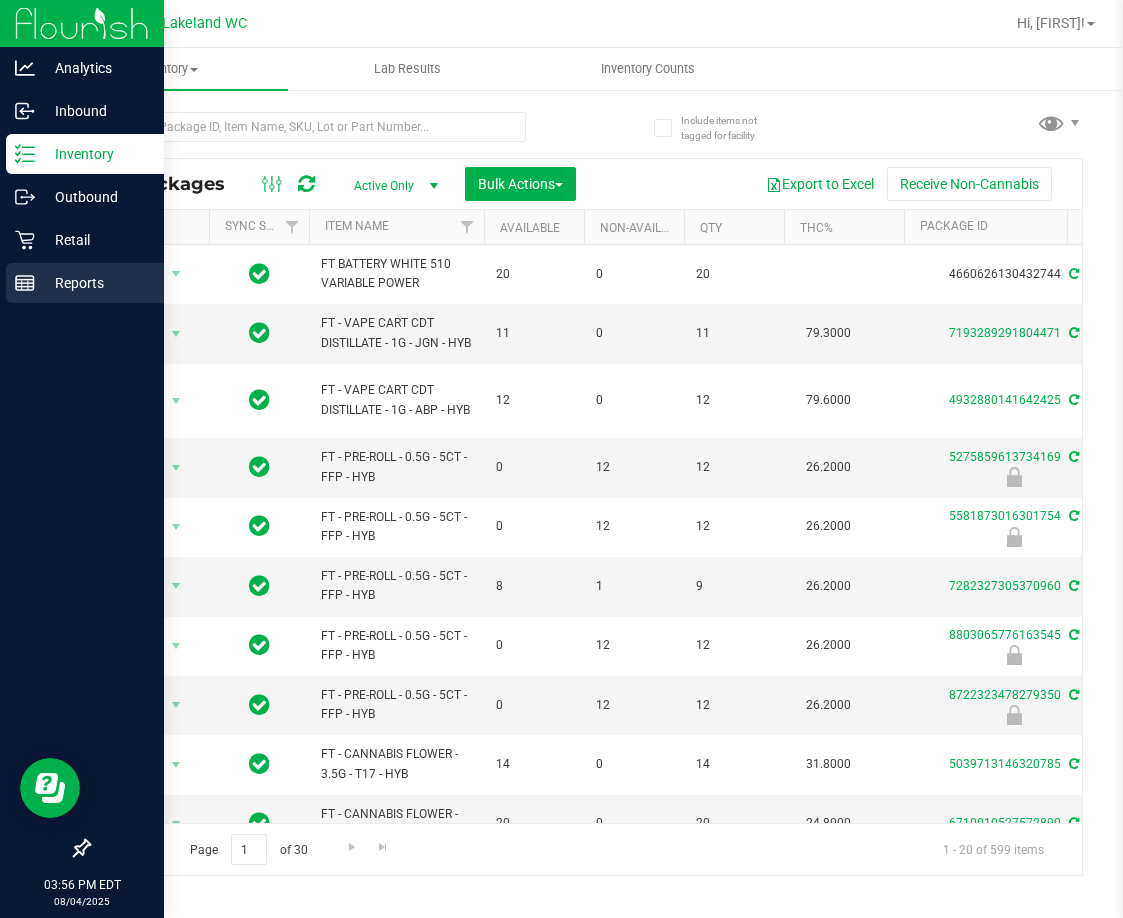 click on "Reports" at bounding box center (85, 283) 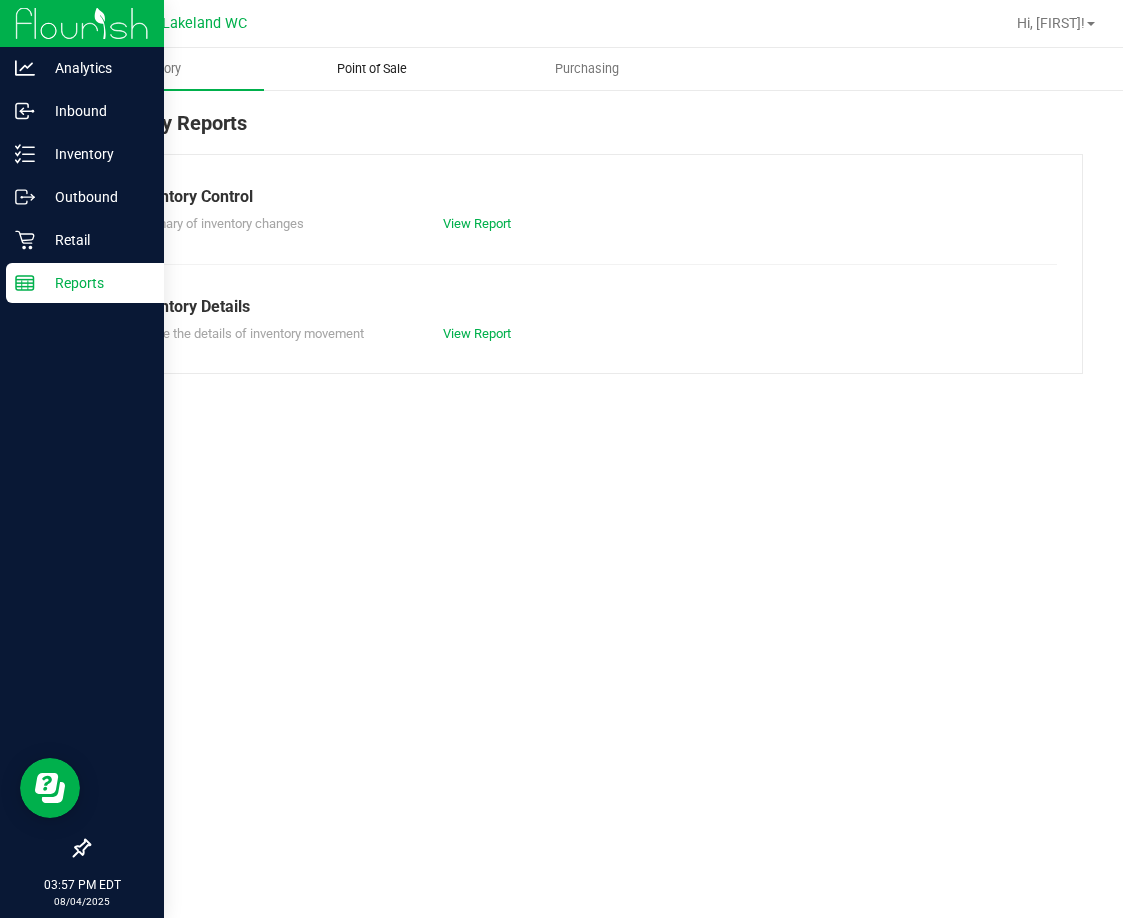 click on "Point of Sale" at bounding box center [372, 69] 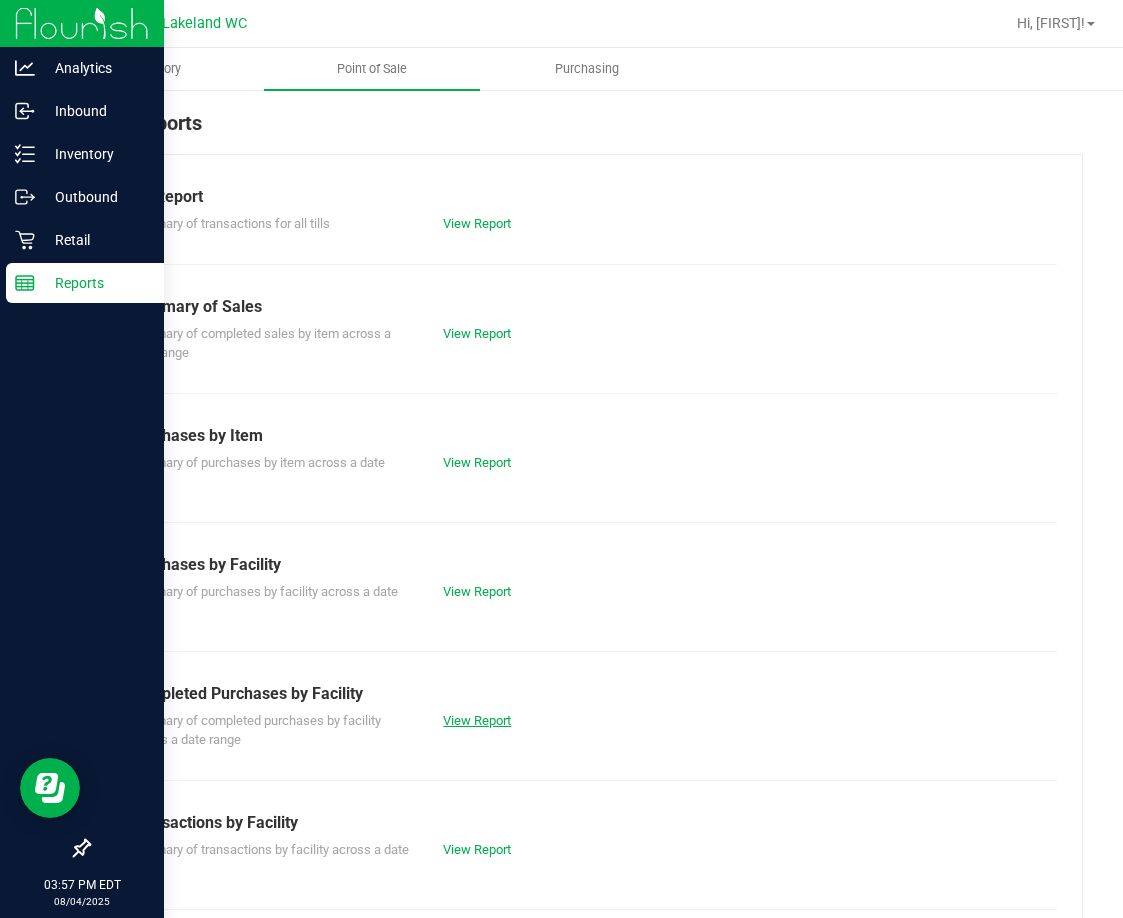click on "View Report" at bounding box center (477, 720) 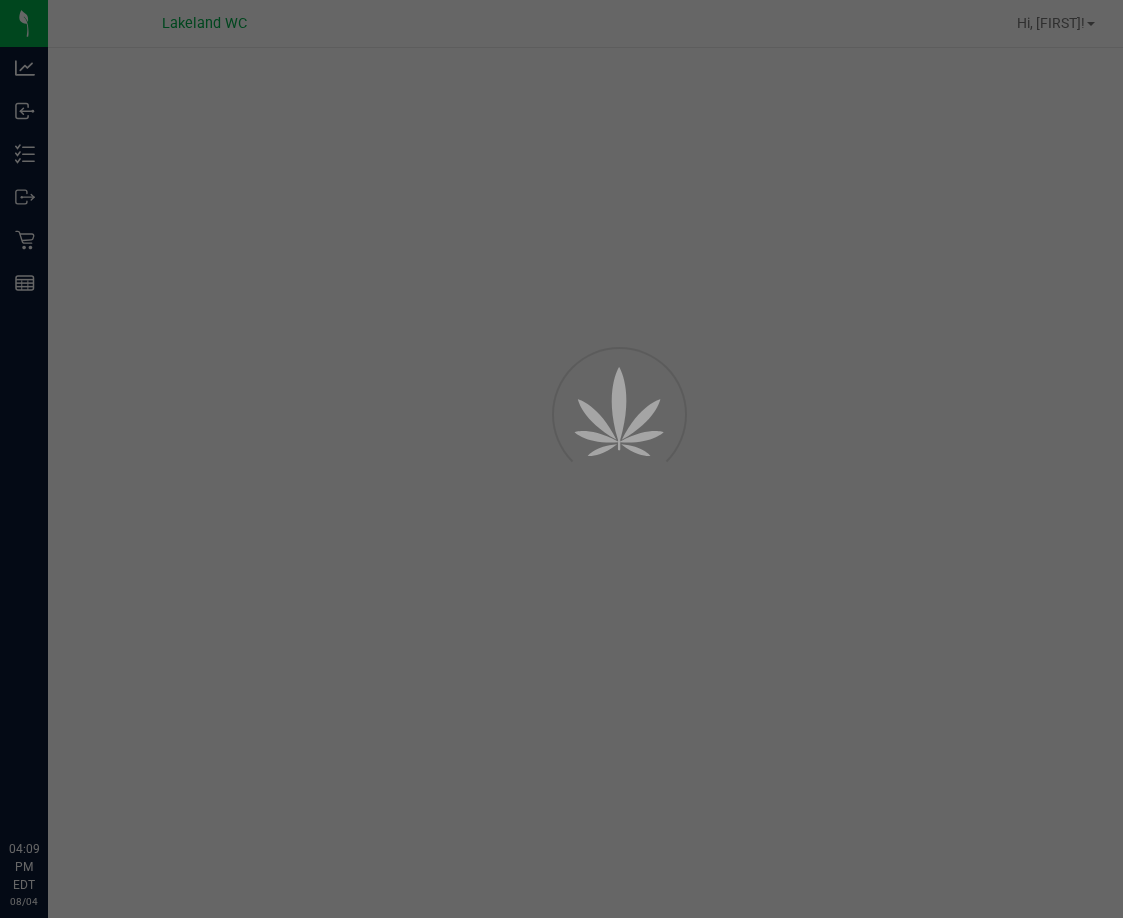 scroll, scrollTop: 0, scrollLeft: 0, axis: both 